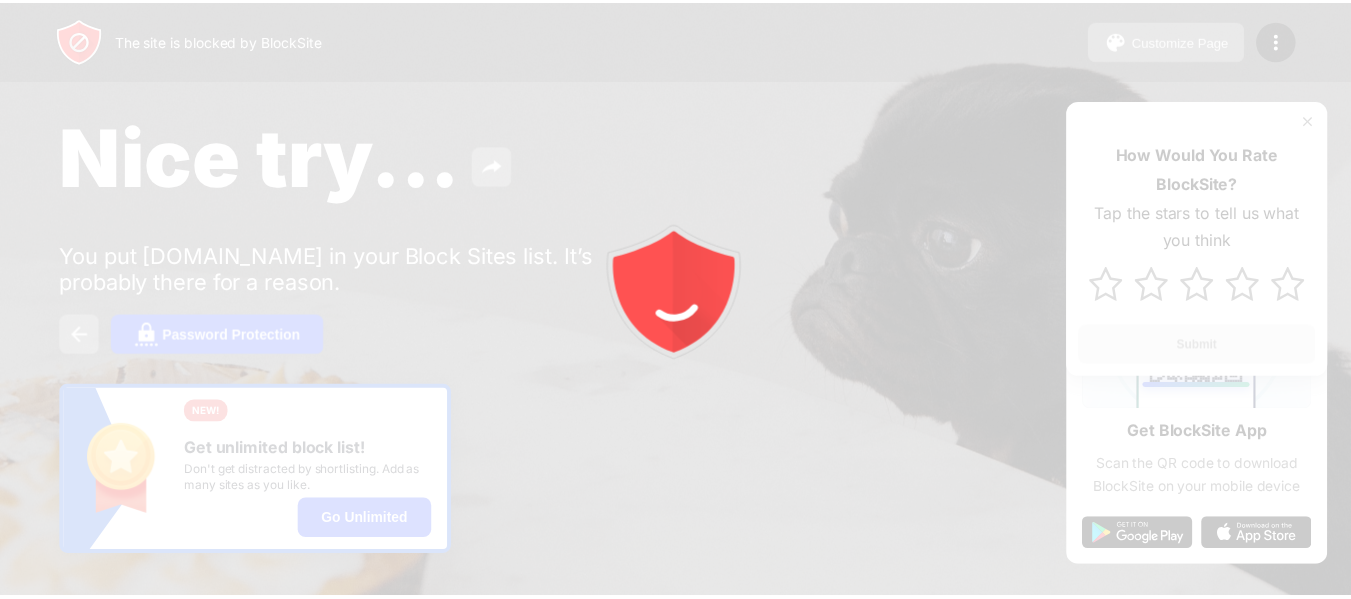 scroll, scrollTop: 0, scrollLeft: 0, axis: both 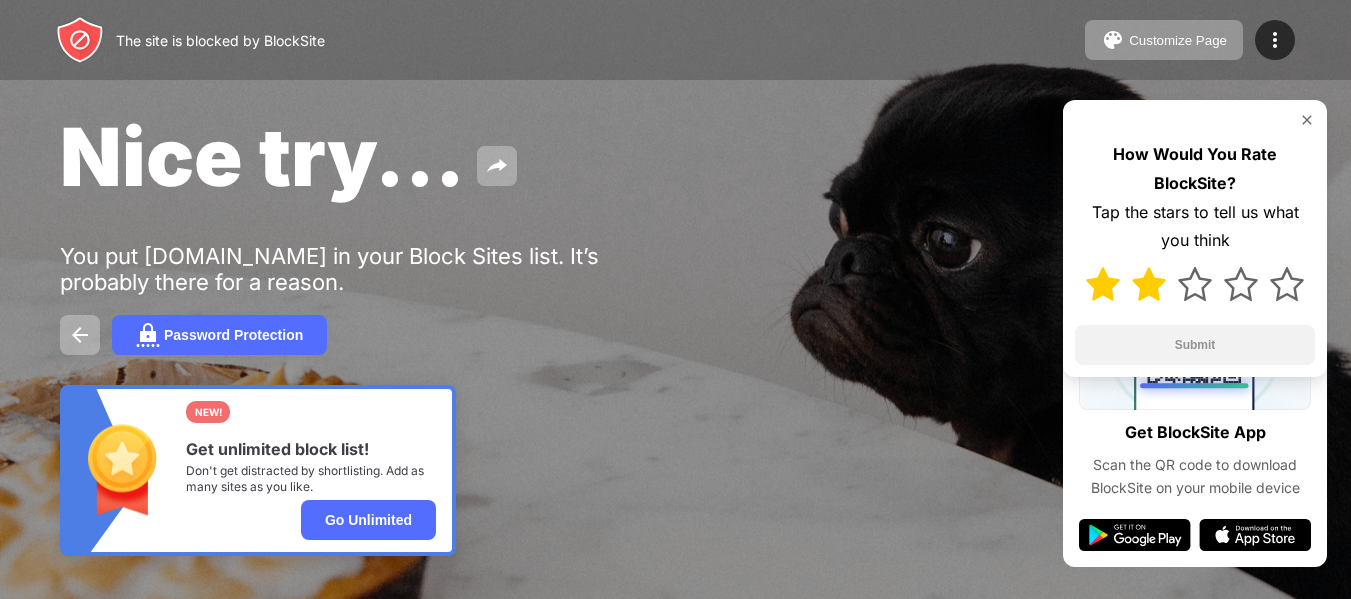 click at bounding box center (1149, 284) 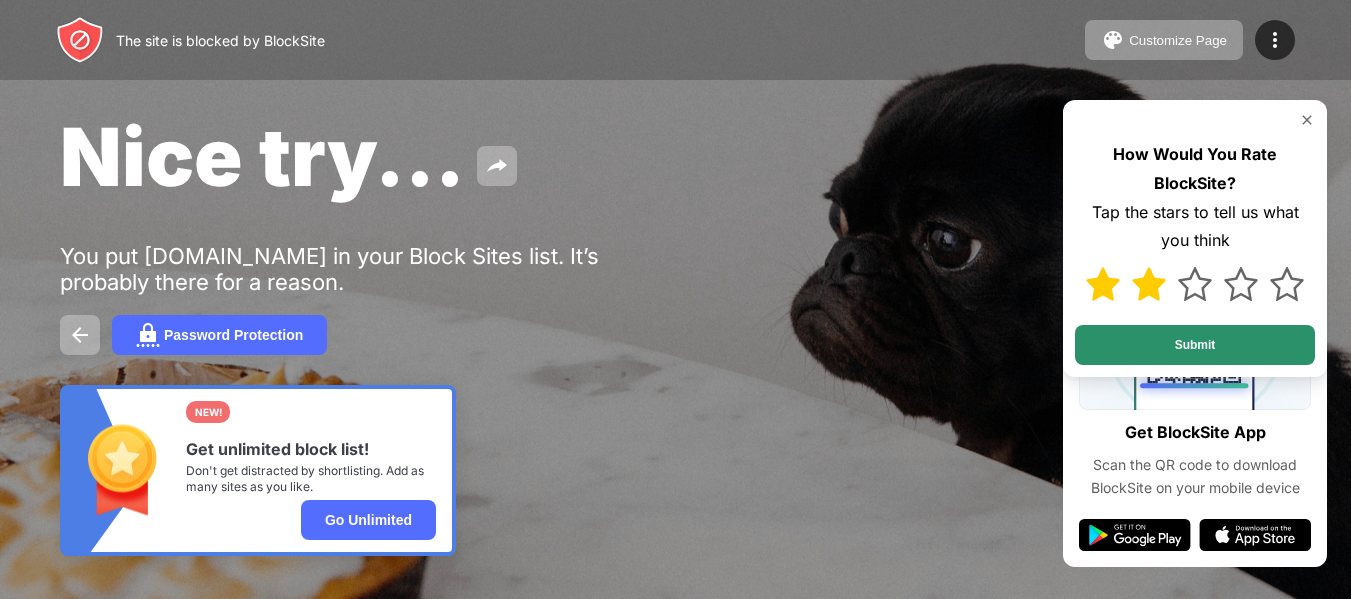 click on "Submit" at bounding box center [1195, 345] 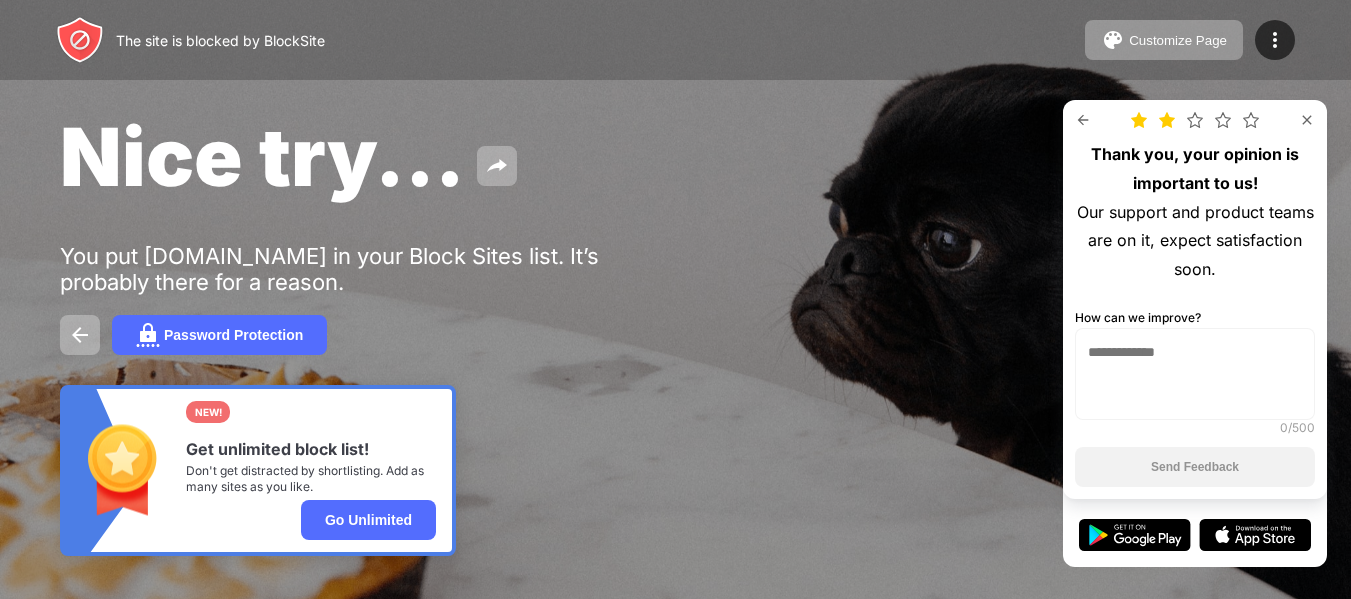 click at bounding box center (1307, 120) 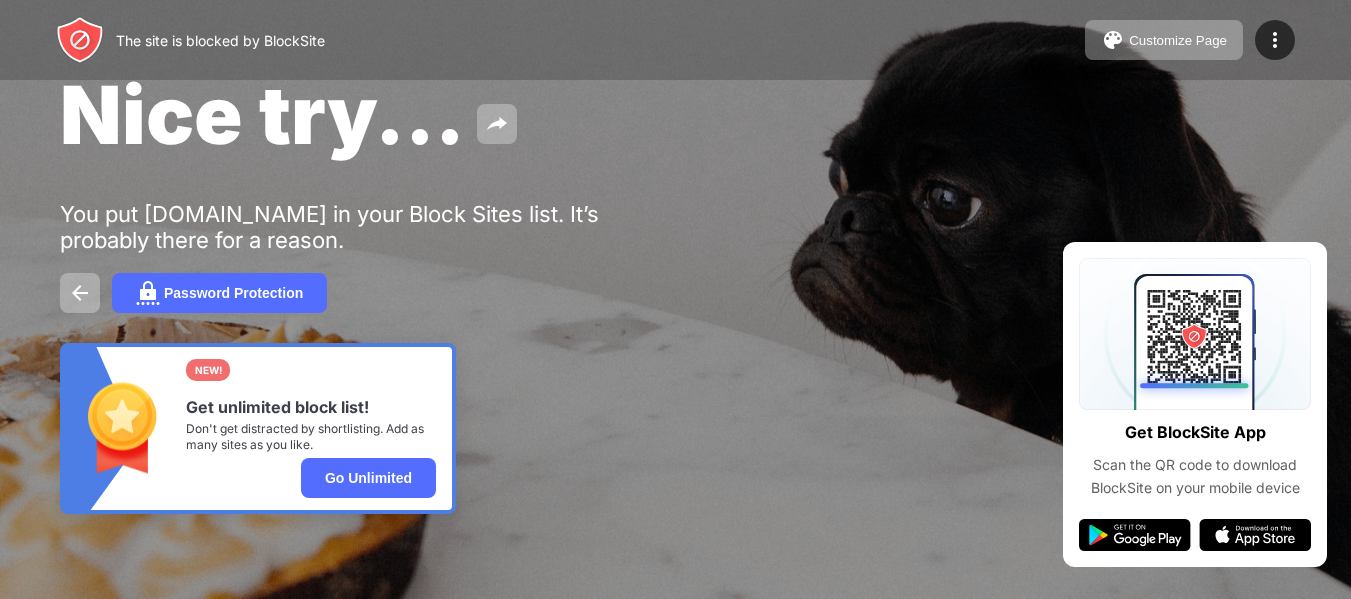 scroll, scrollTop: 65, scrollLeft: 0, axis: vertical 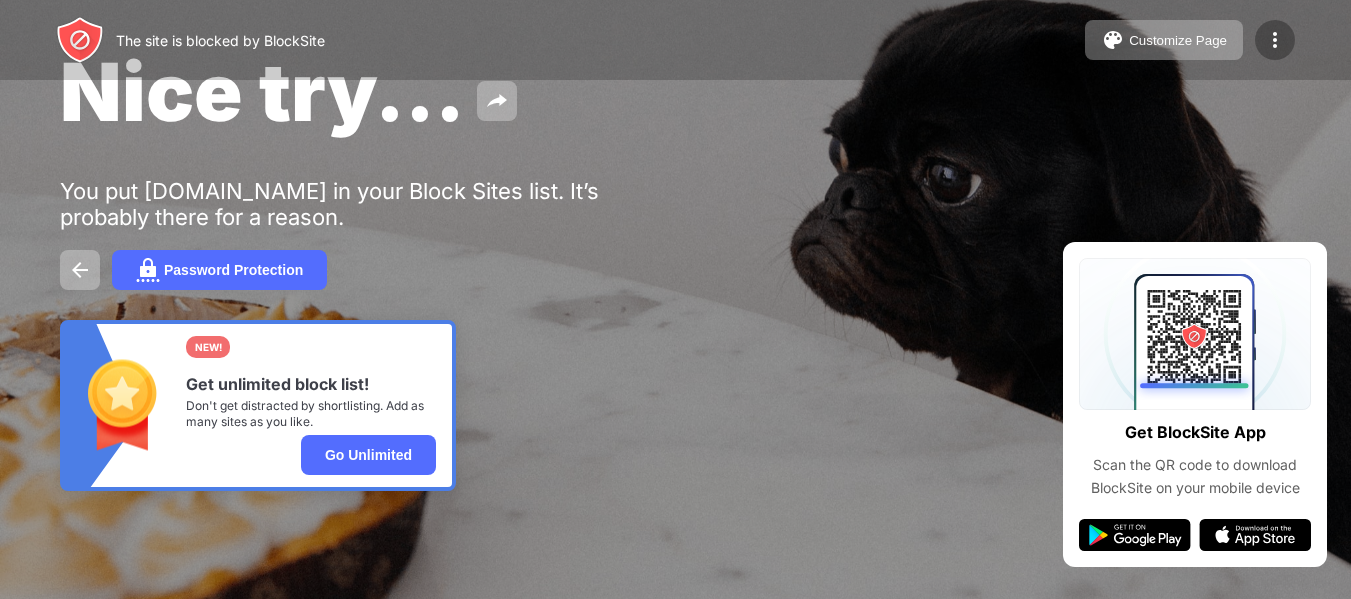 click at bounding box center (1275, 40) 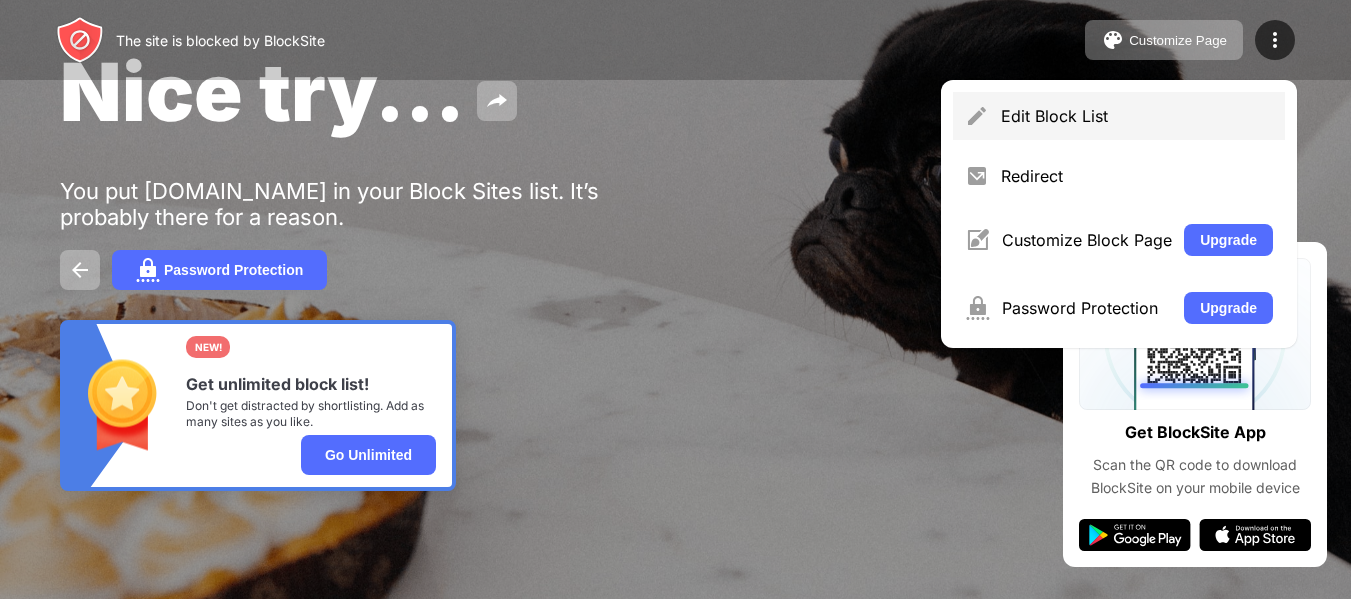 click on "Edit Block List" at bounding box center (1137, 116) 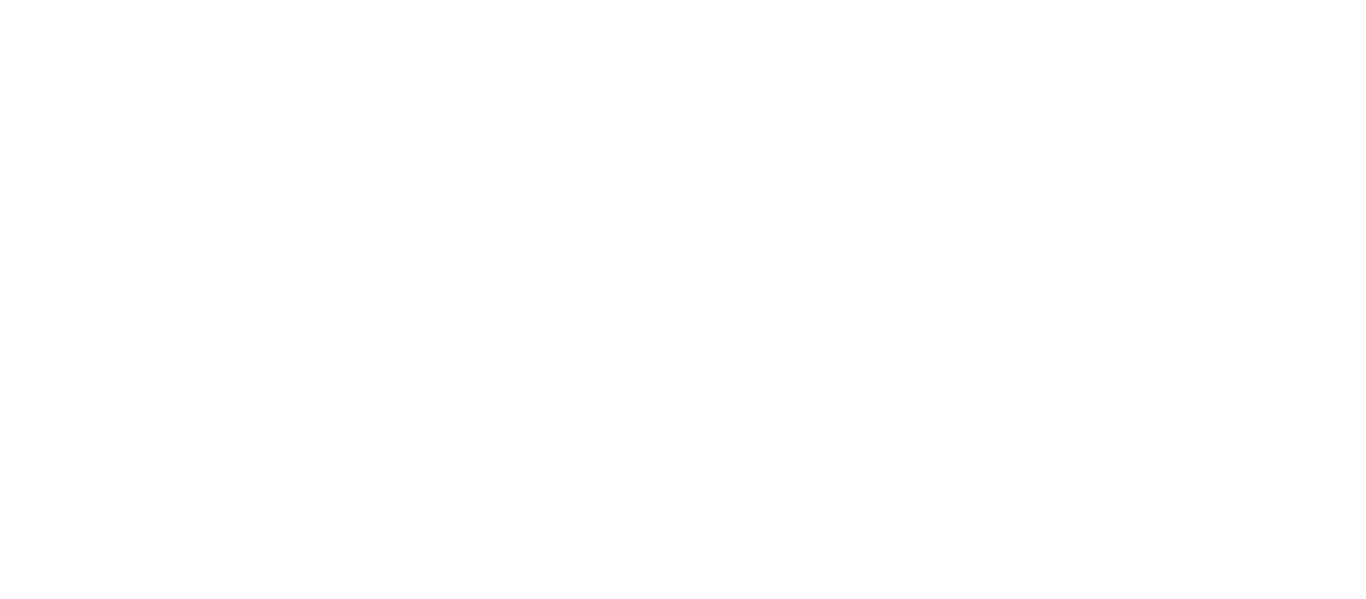 scroll, scrollTop: 0, scrollLeft: 0, axis: both 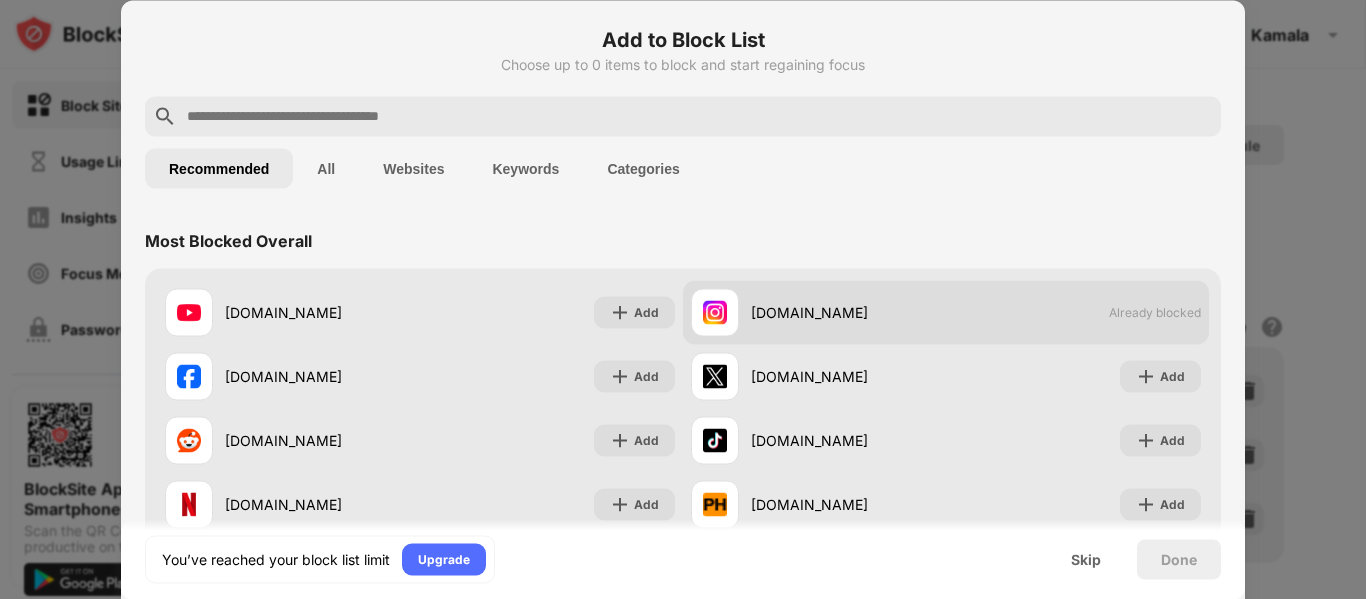 click on "instagram.com" at bounding box center [848, 312] 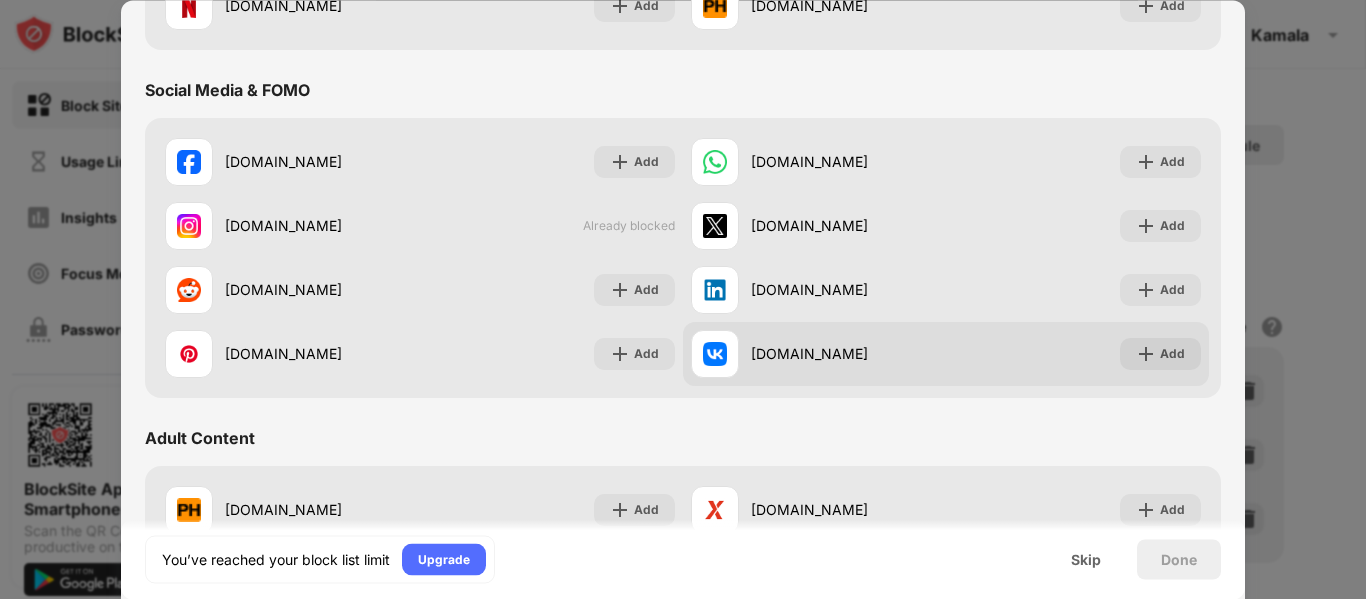 scroll, scrollTop: 500, scrollLeft: 0, axis: vertical 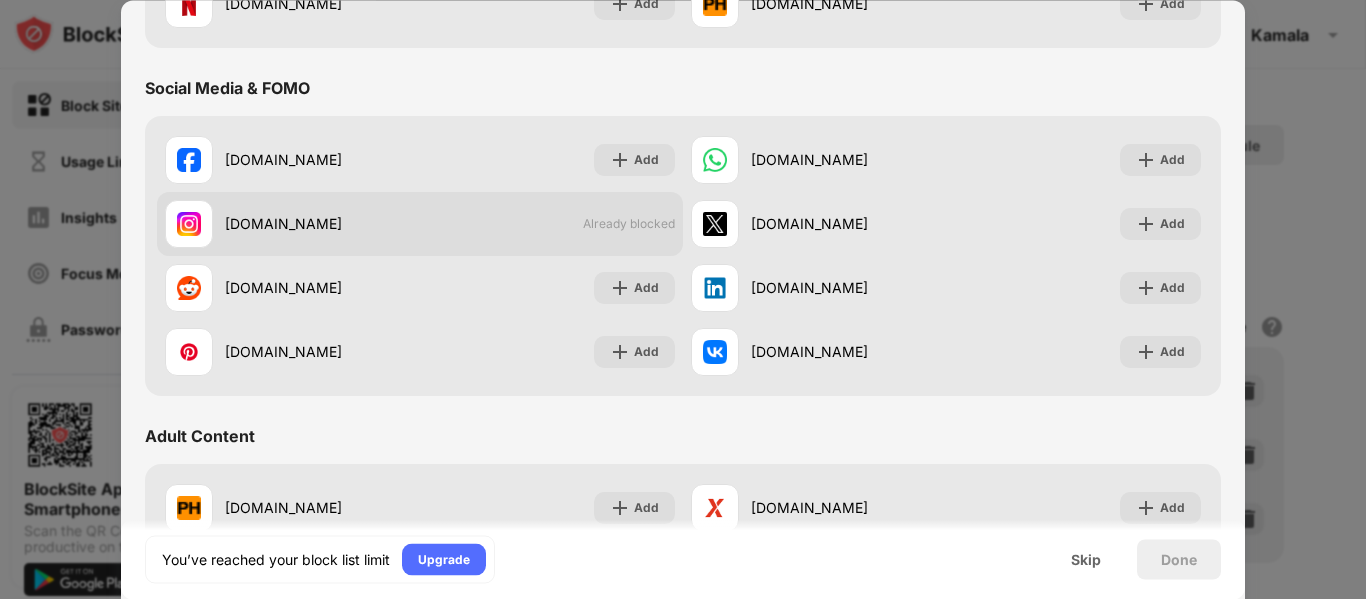 click at bounding box center [189, 224] 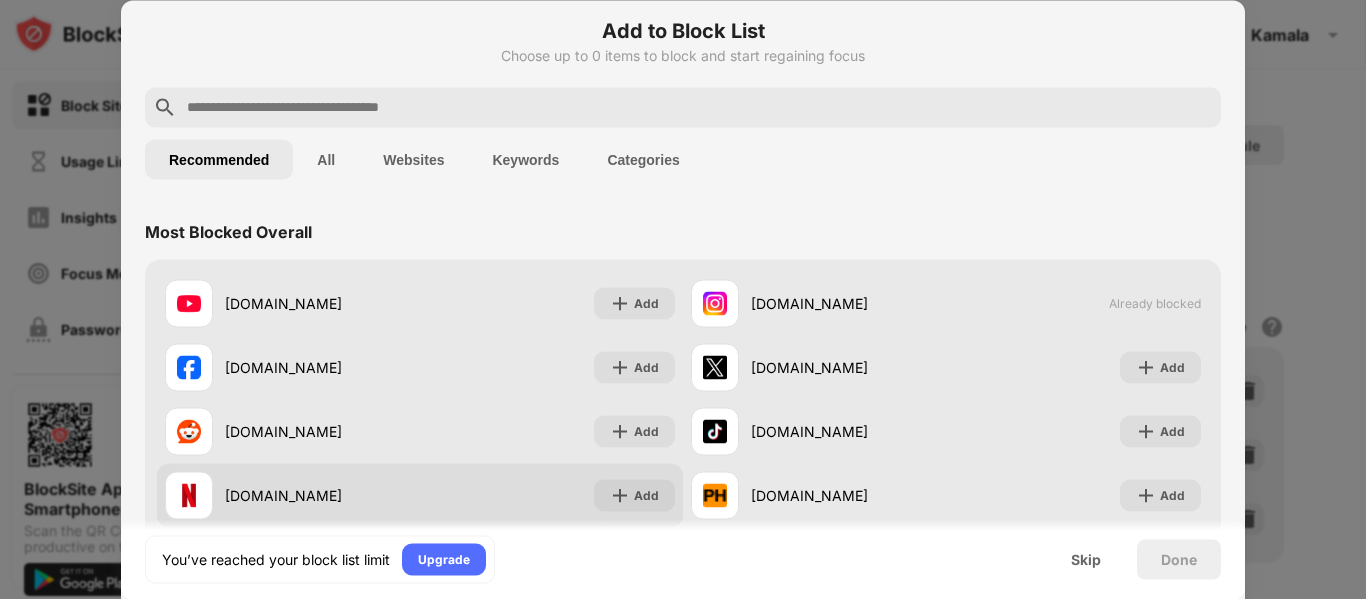 scroll, scrollTop: 0, scrollLeft: 0, axis: both 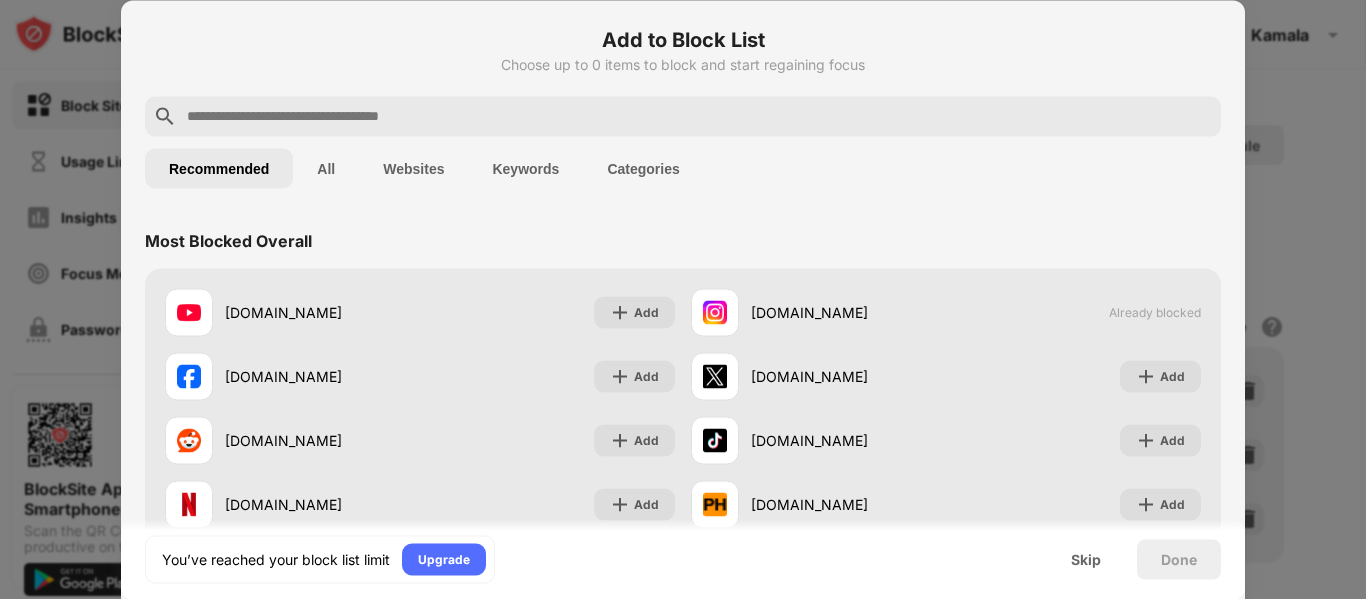 click on "All" at bounding box center (326, 168) 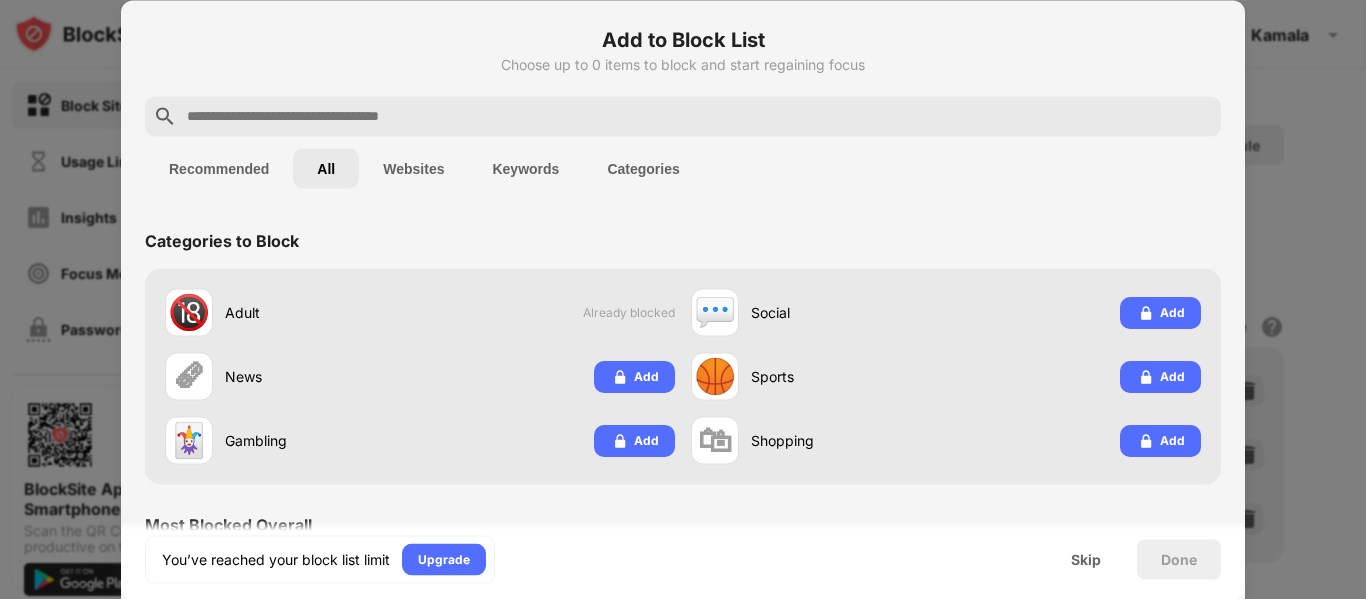 click on "Websites" at bounding box center (413, 168) 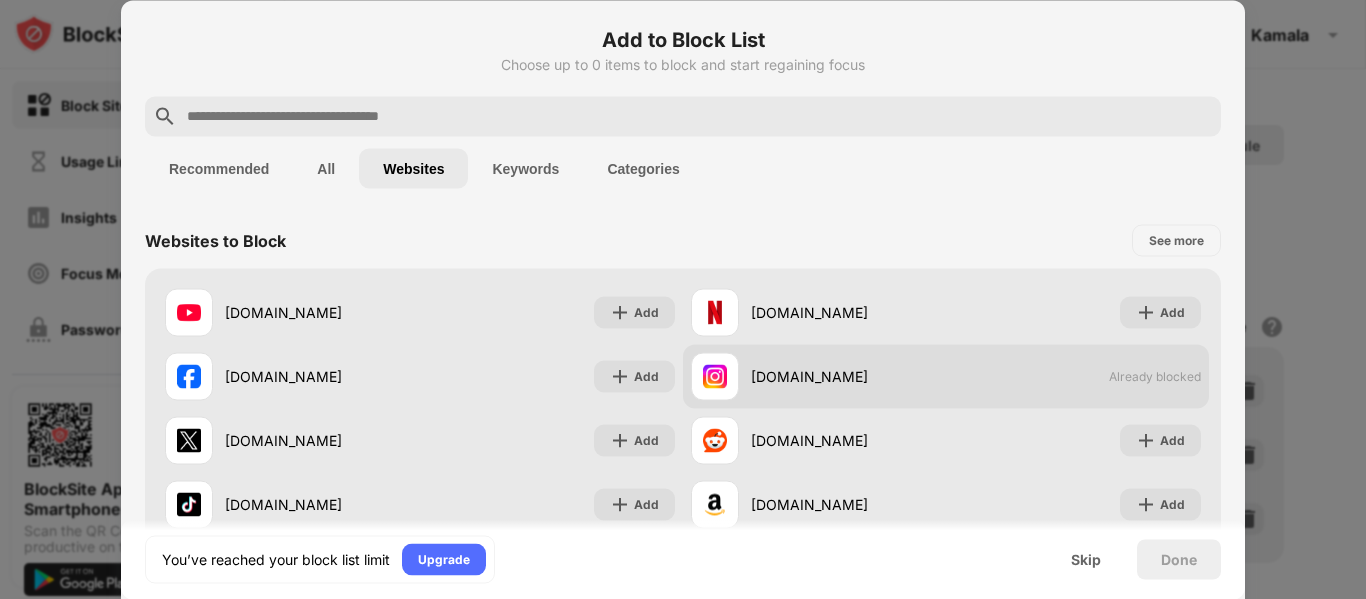 click on "instagram.com" at bounding box center [818, 376] 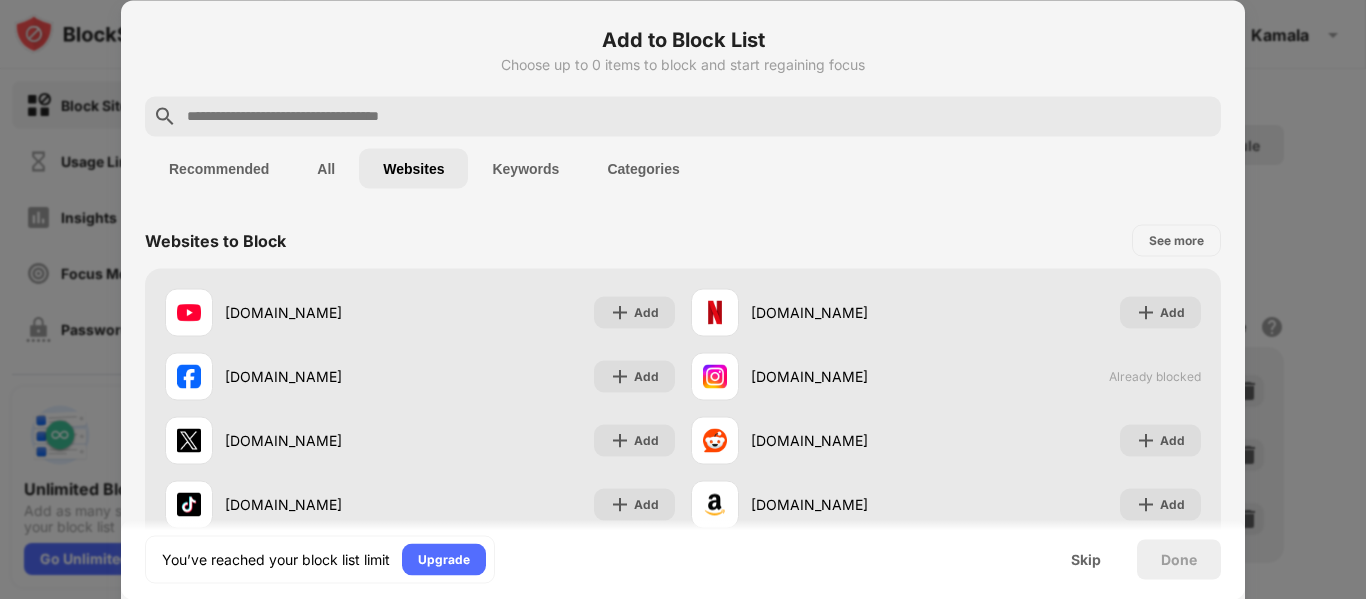 click at bounding box center [699, 116] 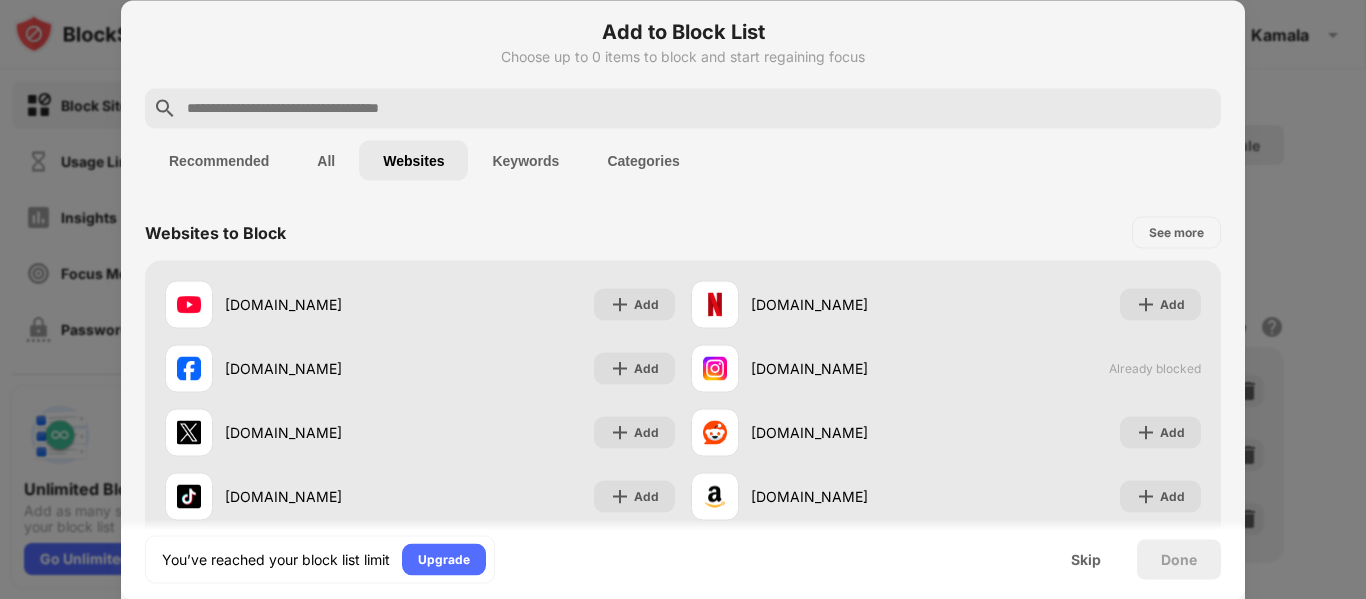 scroll, scrollTop: 0, scrollLeft: 0, axis: both 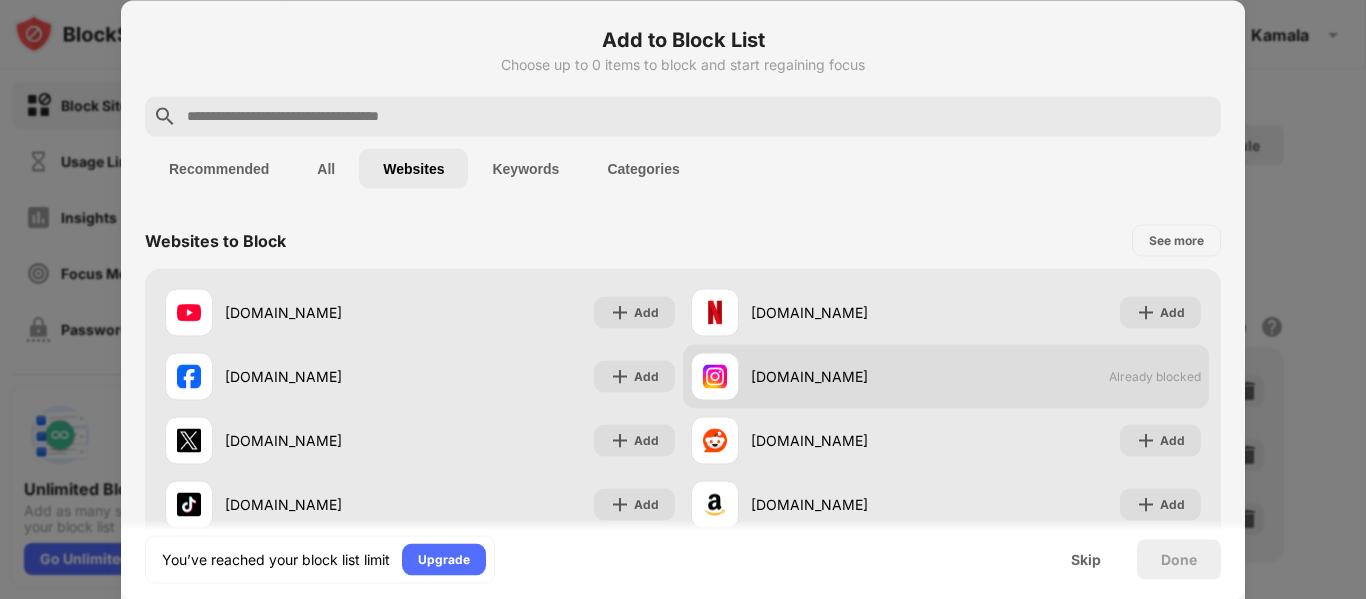 click on "instagram.com" at bounding box center [848, 376] 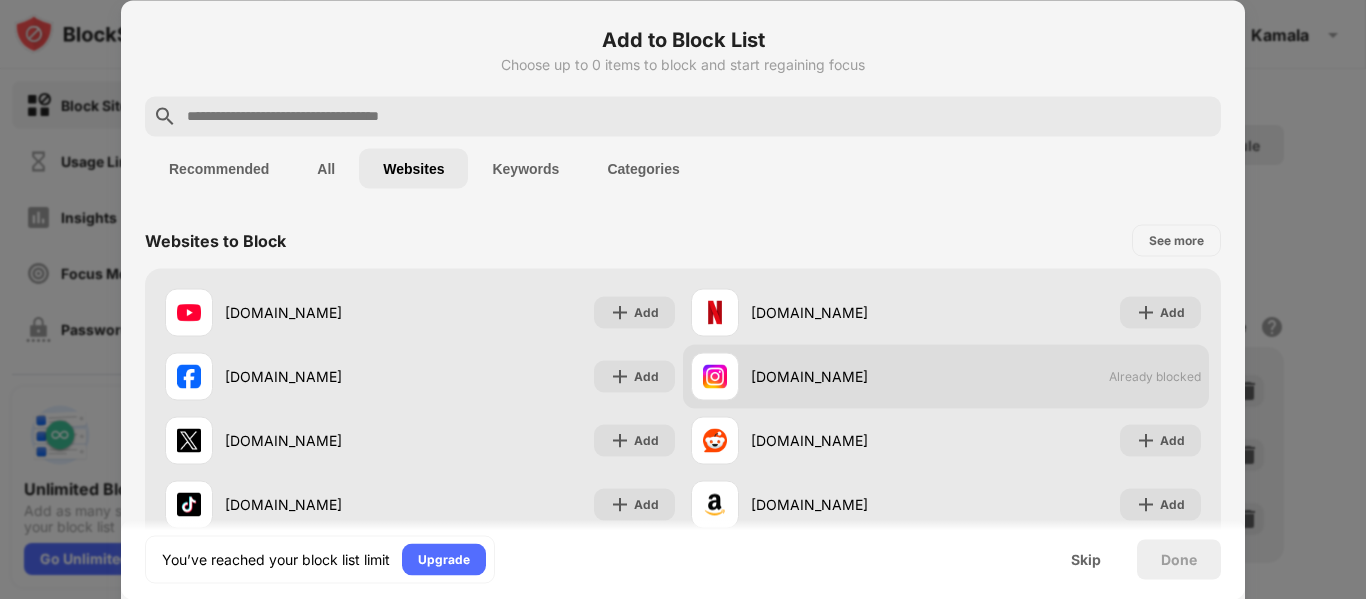 click on "Already blocked" at bounding box center (1155, 376) 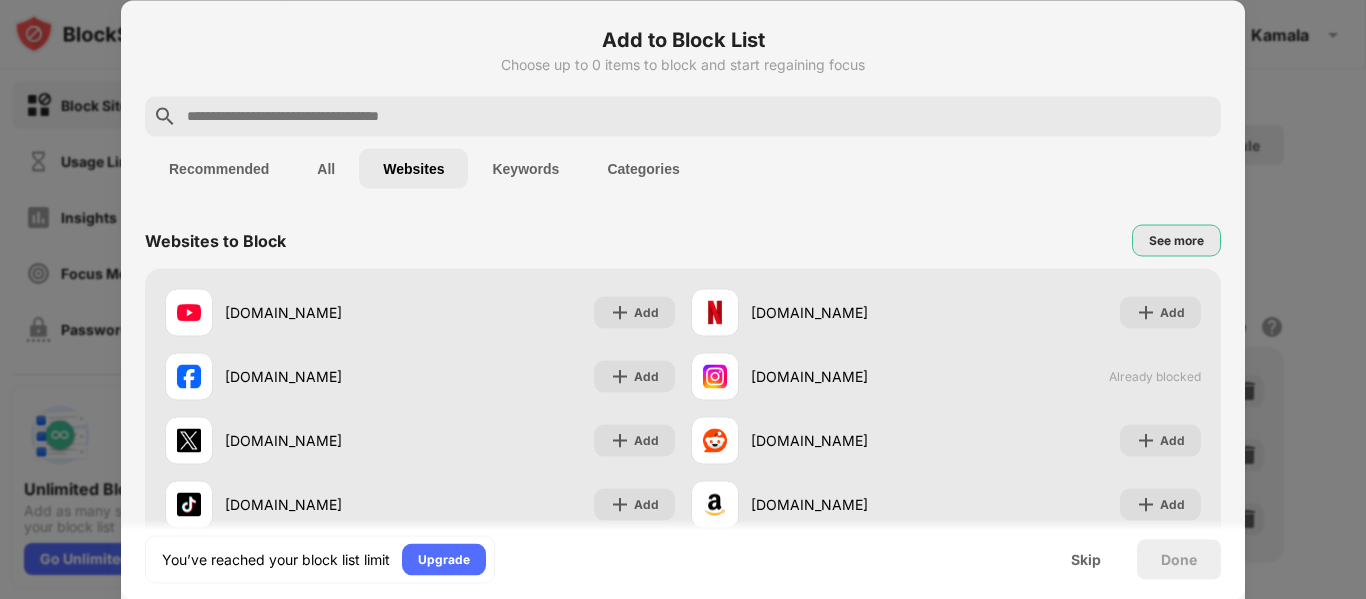 click on "See more" at bounding box center [1176, 240] 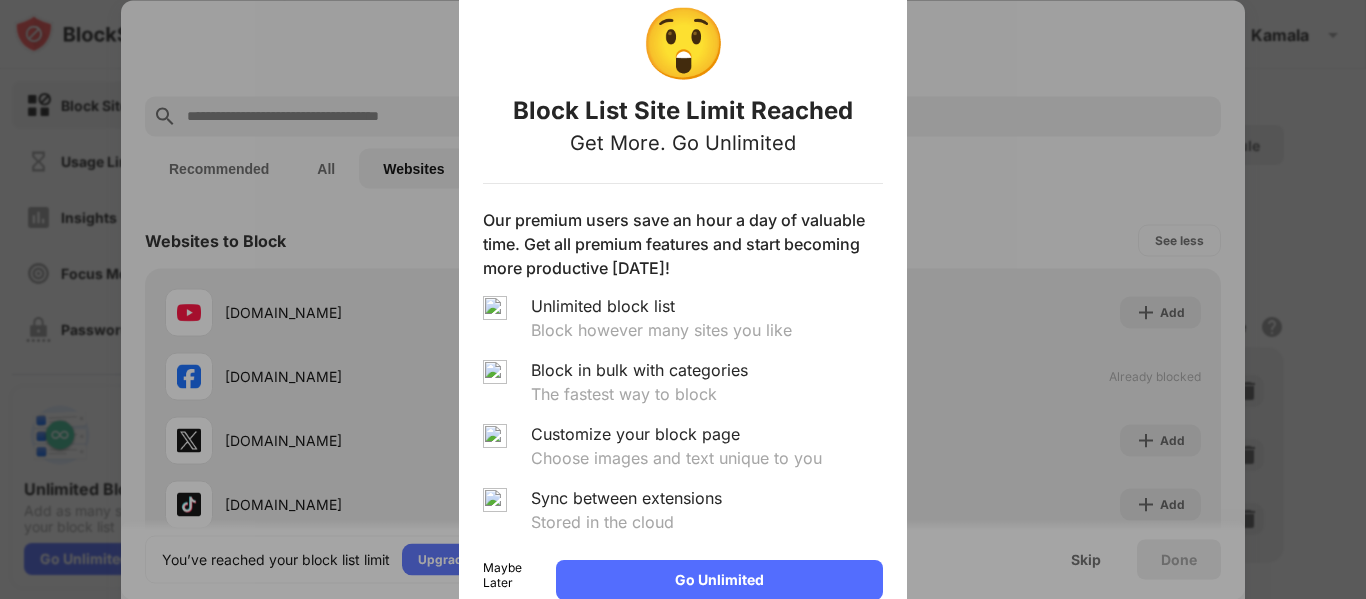 click on "Maybe Later" at bounding box center [511, 580] 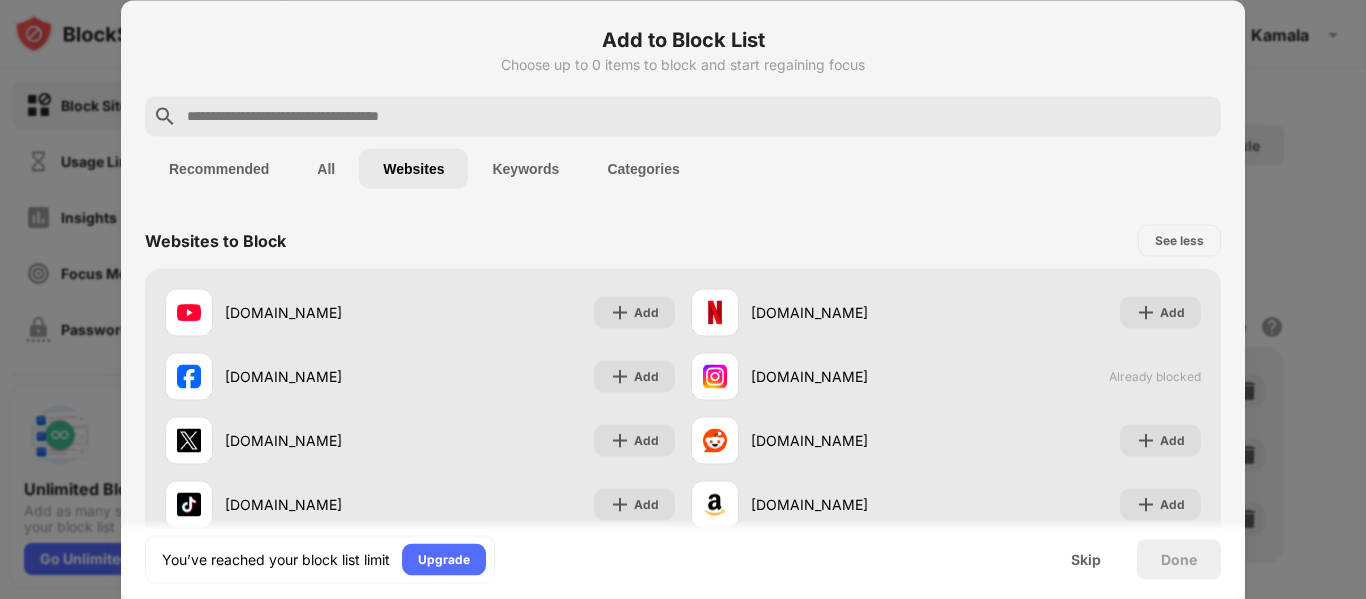 click at bounding box center [683, 299] 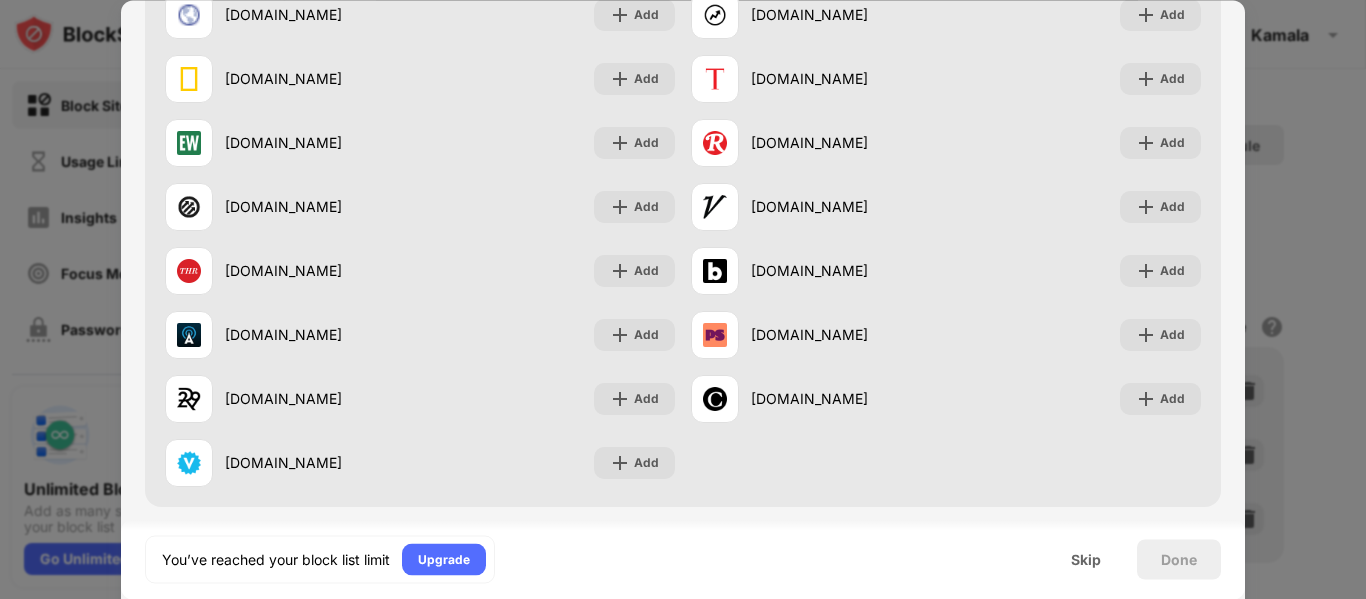 scroll, scrollTop: 2044, scrollLeft: 0, axis: vertical 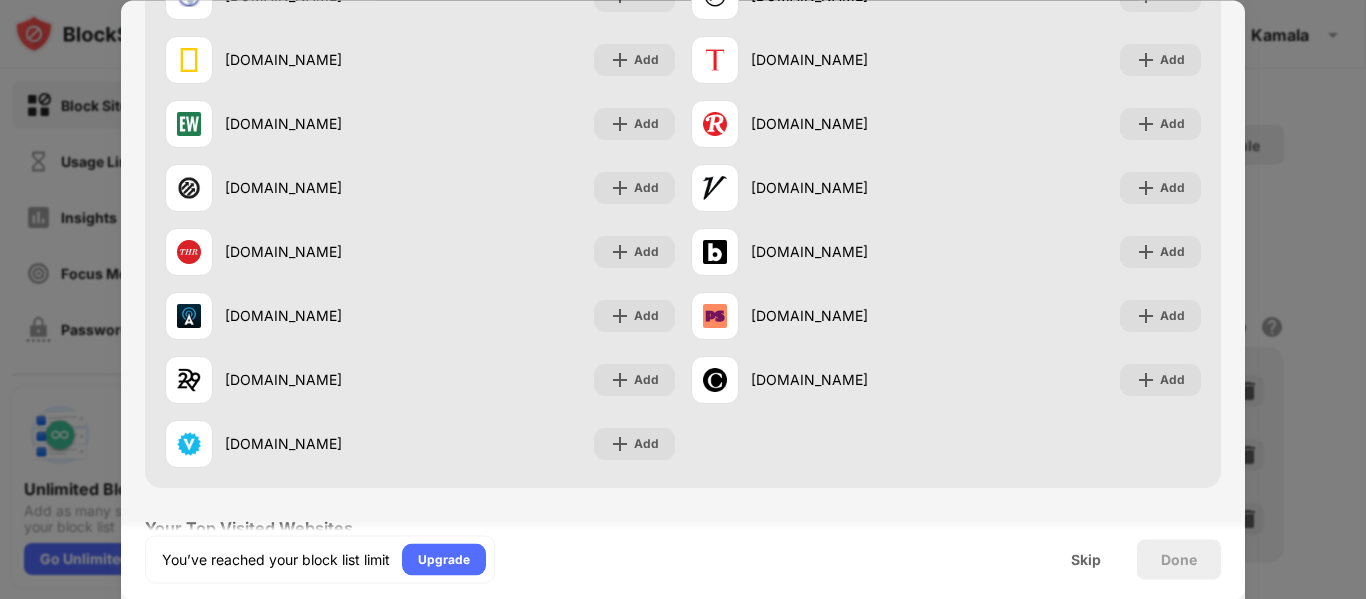 click on "You’ve reached your block list limit Upgrade Skip Done" at bounding box center (683, 559) 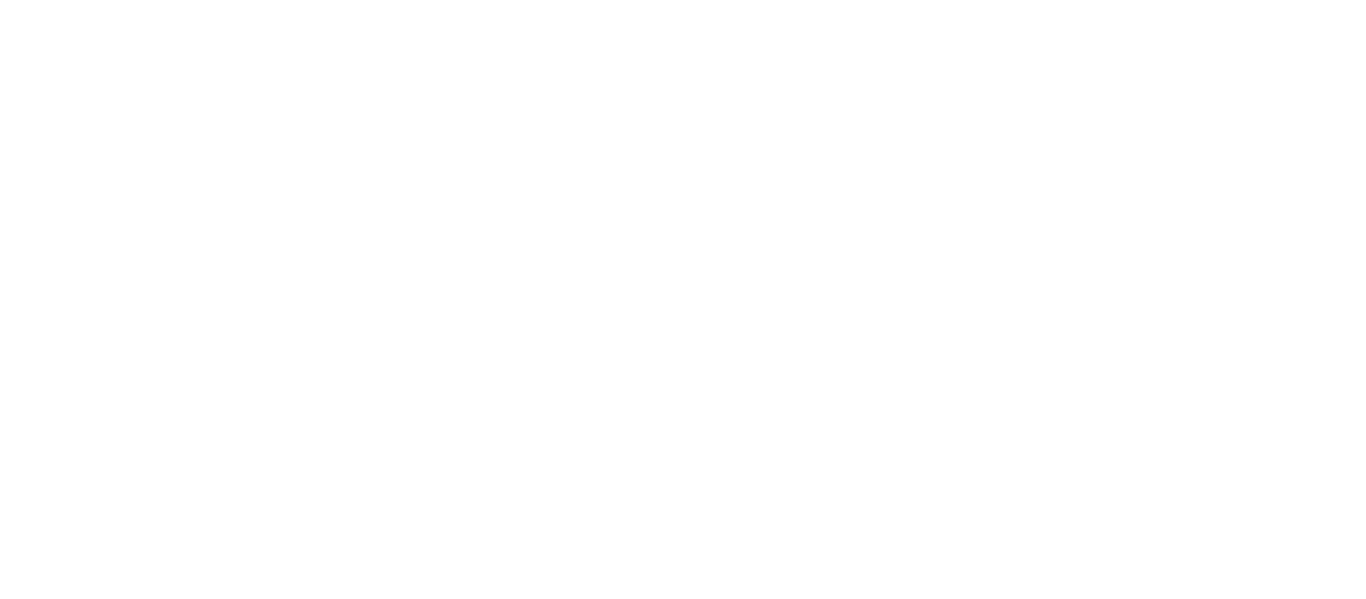 scroll, scrollTop: 0, scrollLeft: 0, axis: both 